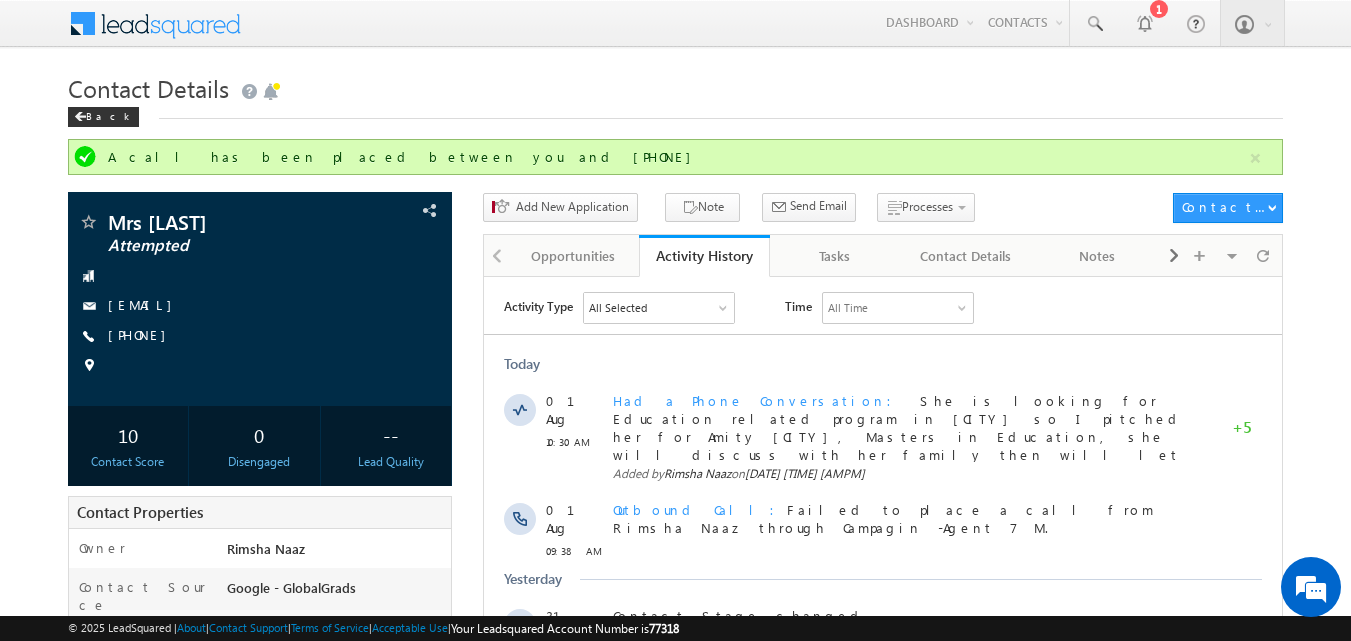 scroll, scrollTop: 0, scrollLeft: 0, axis: both 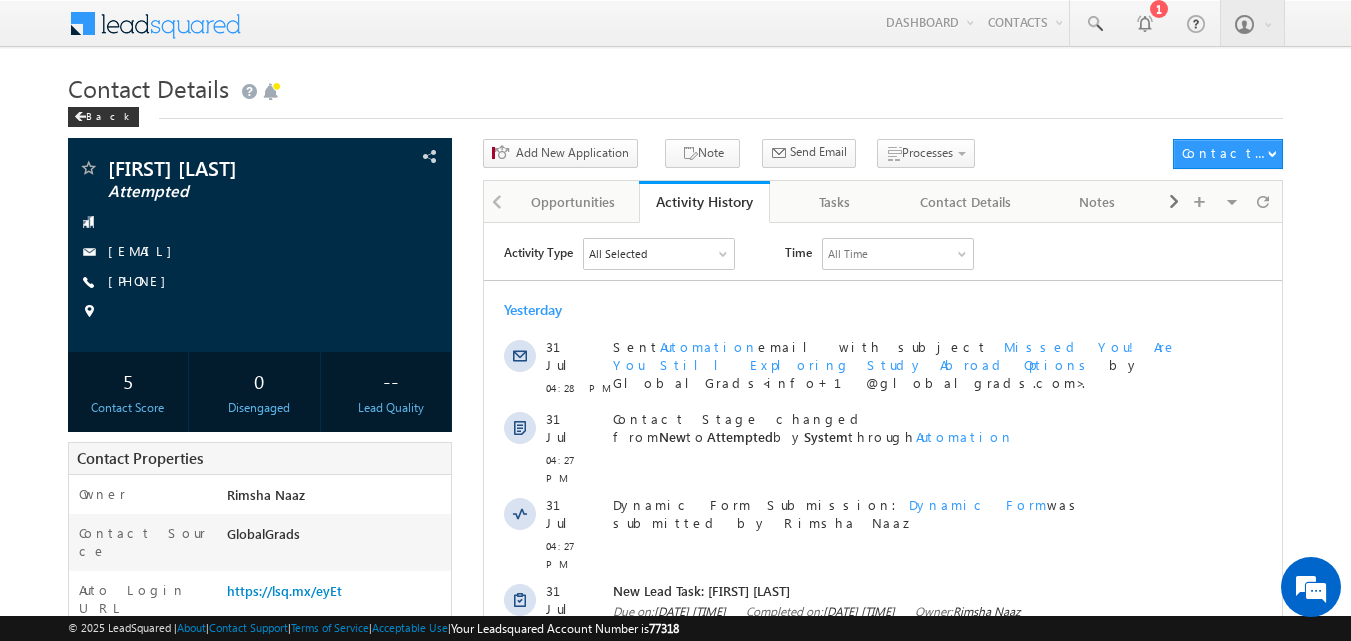 click on "Menu
Rimsha Naaz
rnaaz +1@am ity.e du" at bounding box center [675, 556] 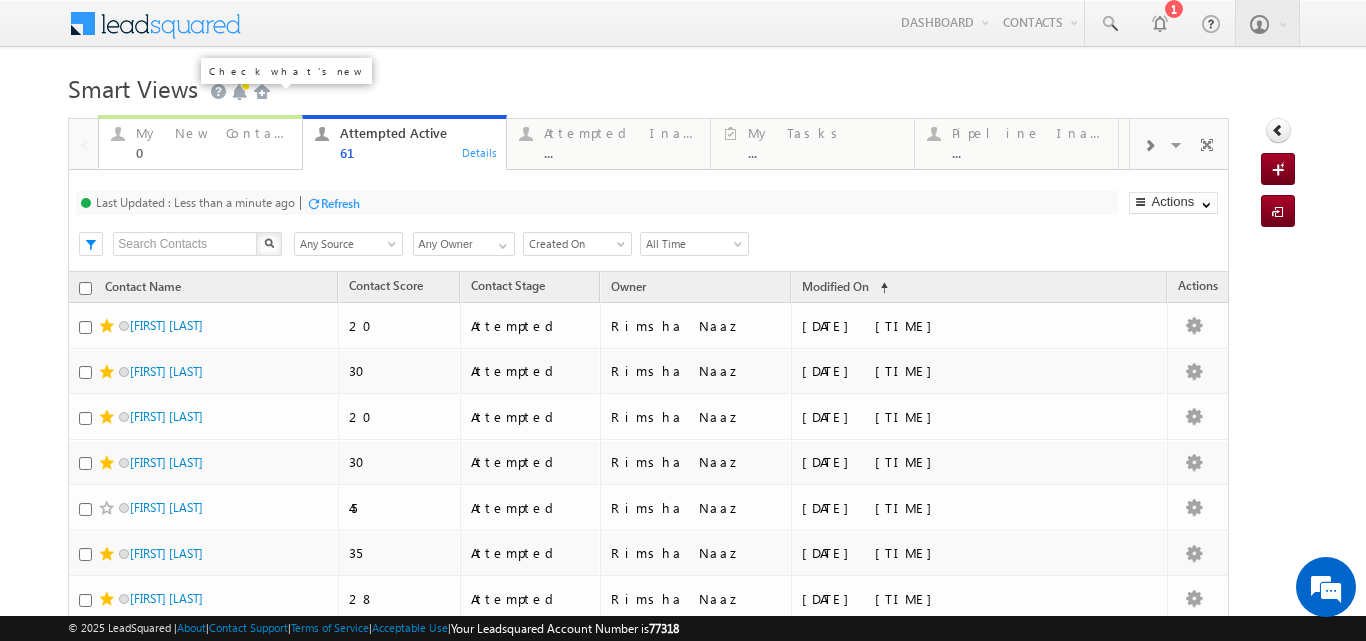 scroll, scrollTop: 0, scrollLeft: 0, axis: both 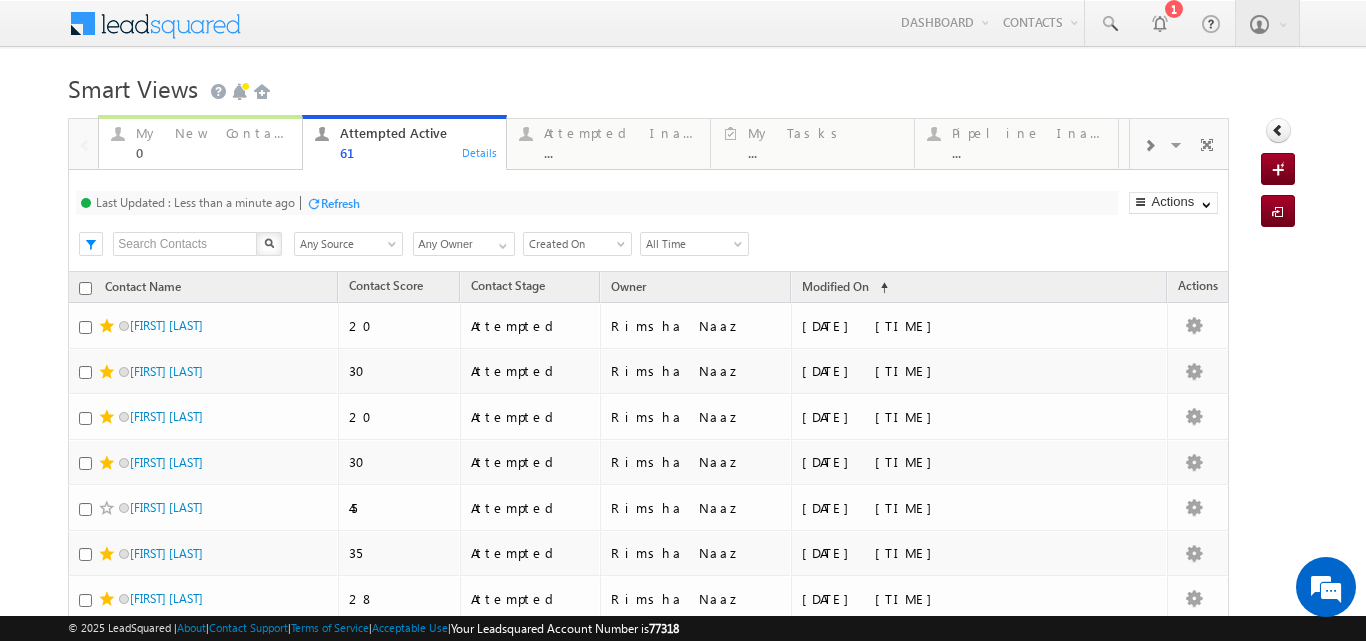 click on "My New Contacts" at bounding box center [213, 133] 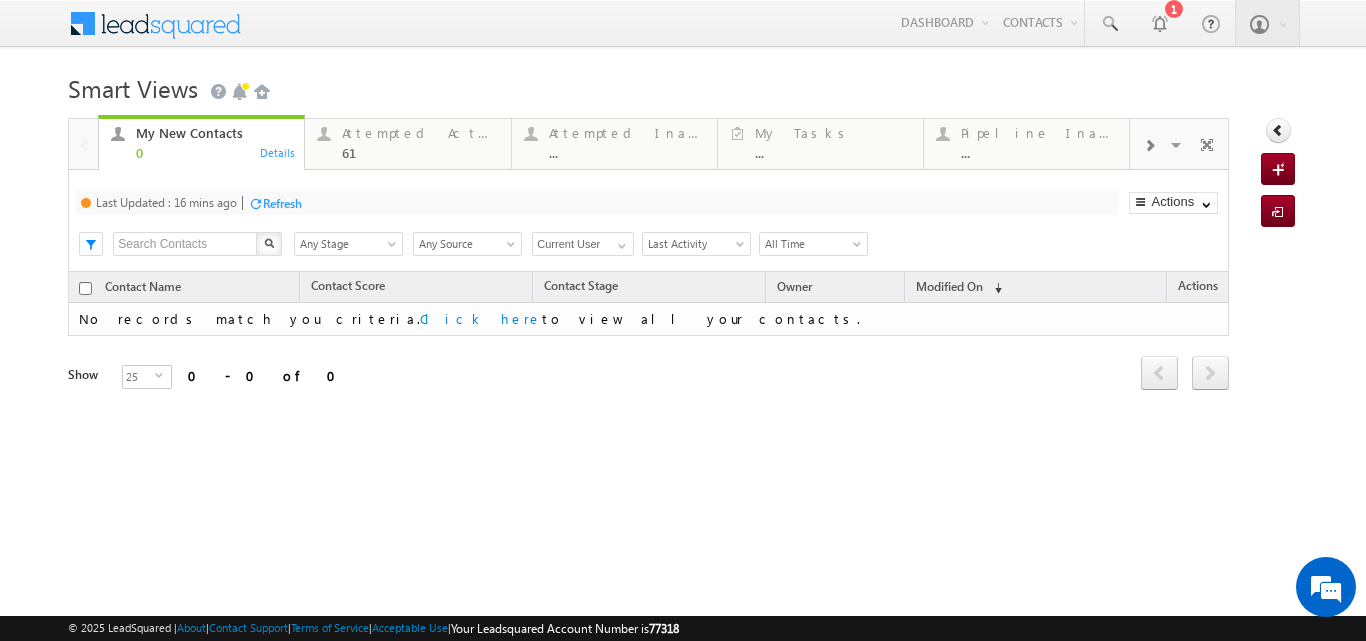 click on "Refresh" at bounding box center (282, 203) 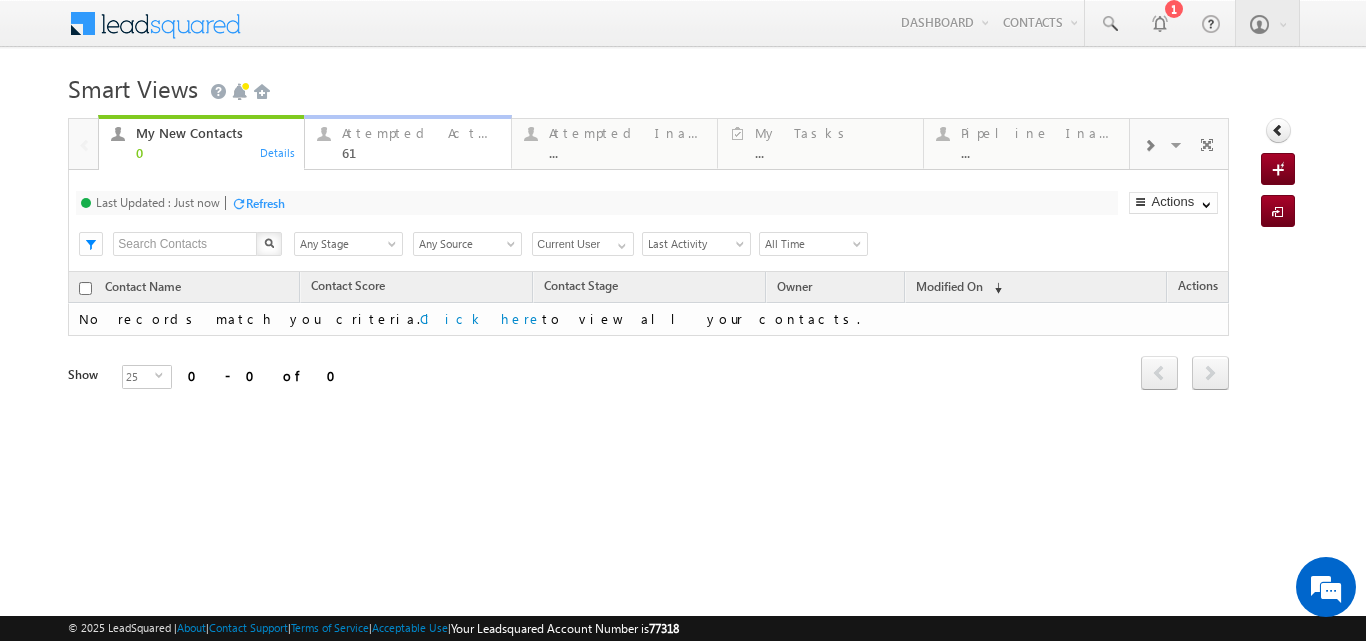 click on "Attempted Active" at bounding box center [420, 133] 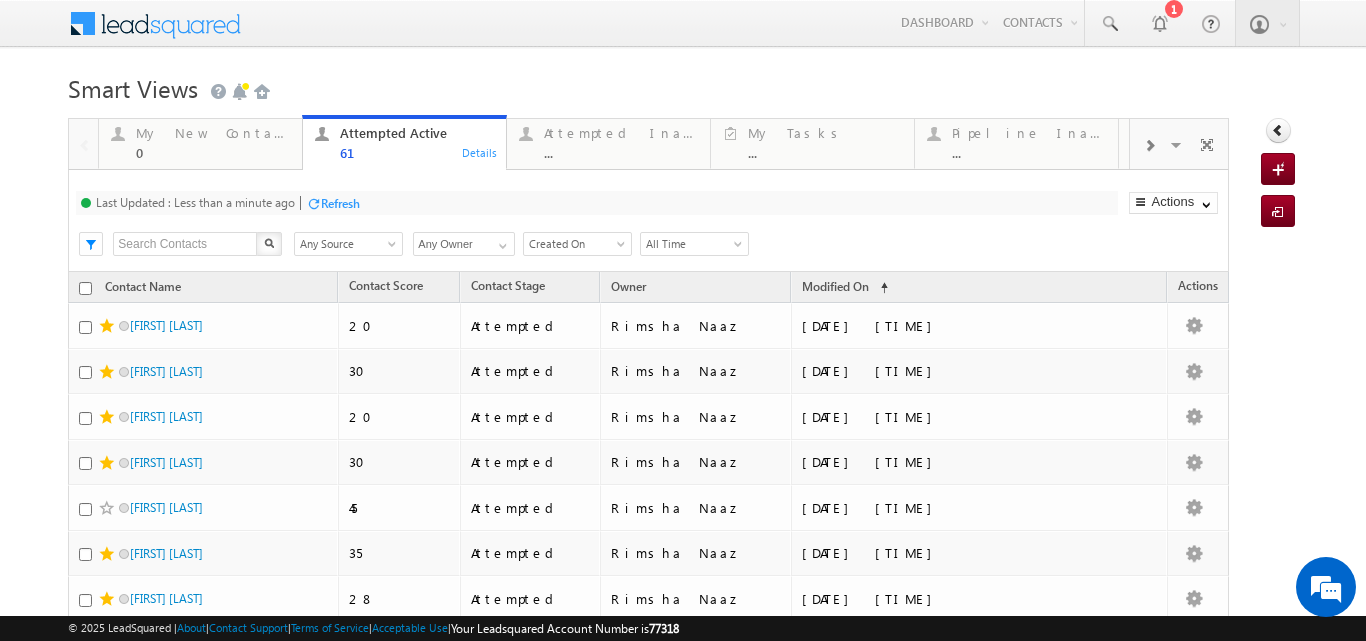 click on "Refresh" at bounding box center (340, 203) 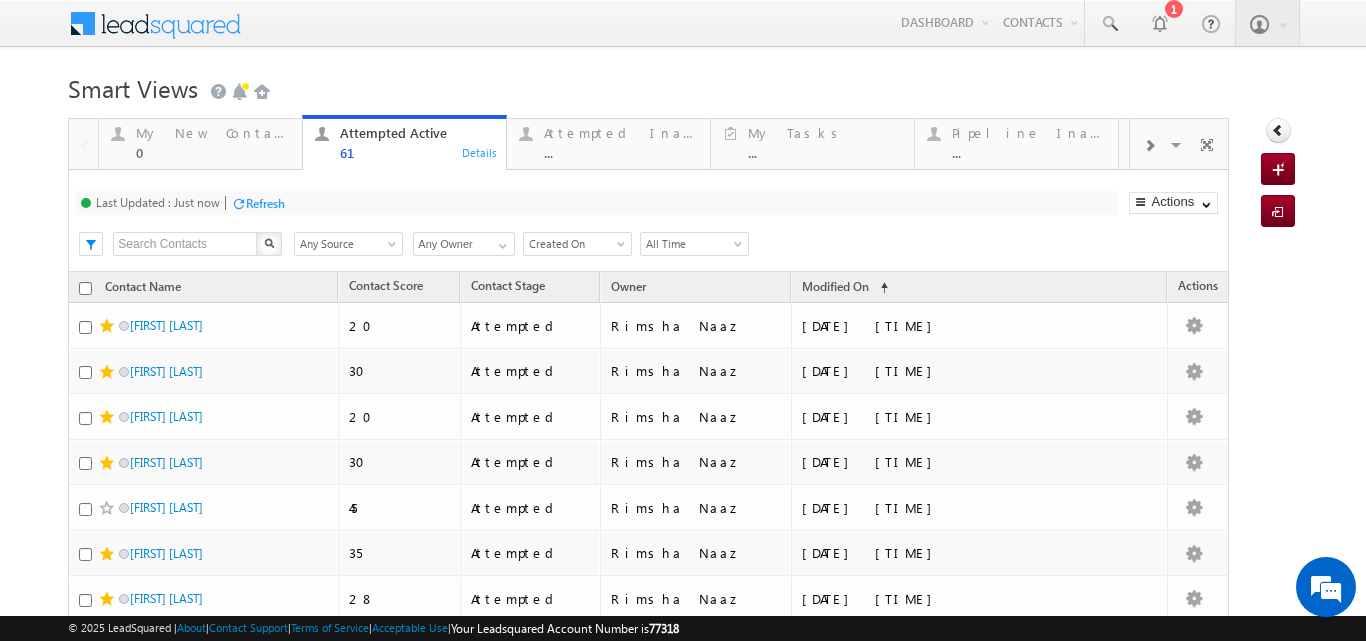click on "Smart Views Getting Started" at bounding box center (682, 86) 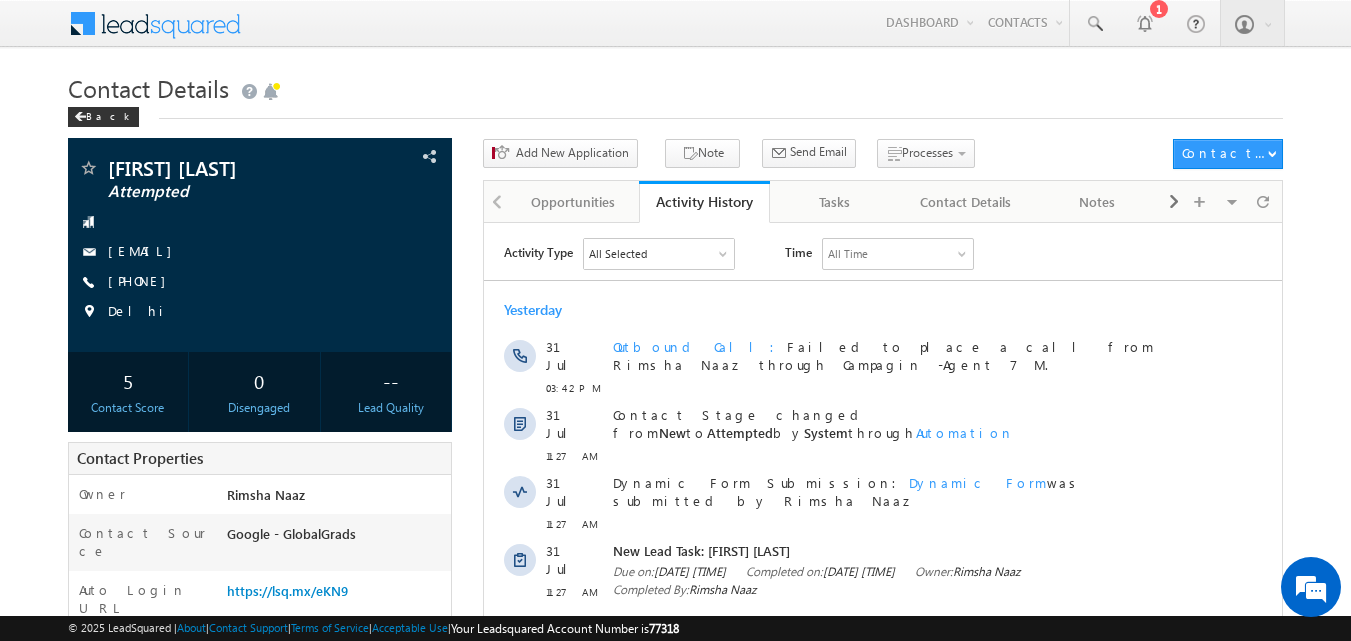 scroll, scrollTop: 0, scrollLeft: 0, axis: both 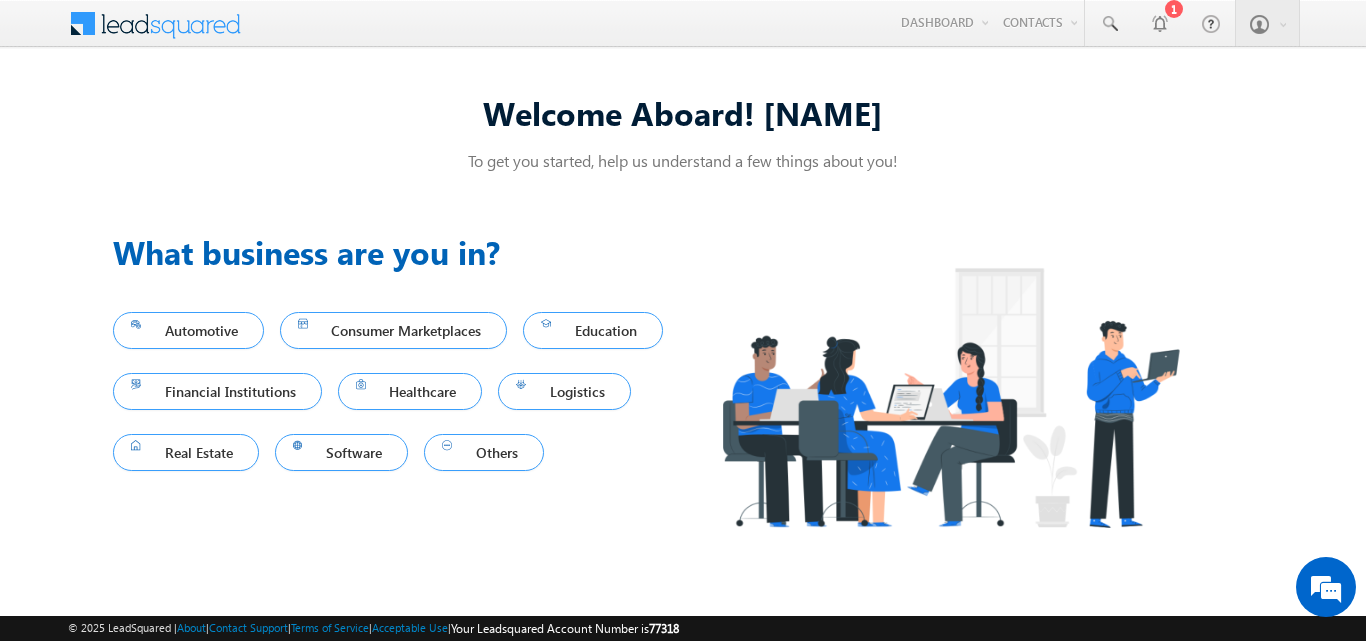 drag, startPoint x: 465, startPoint y: 2, endPoint x: 917, endPoint y: 90, distance: 460.4867 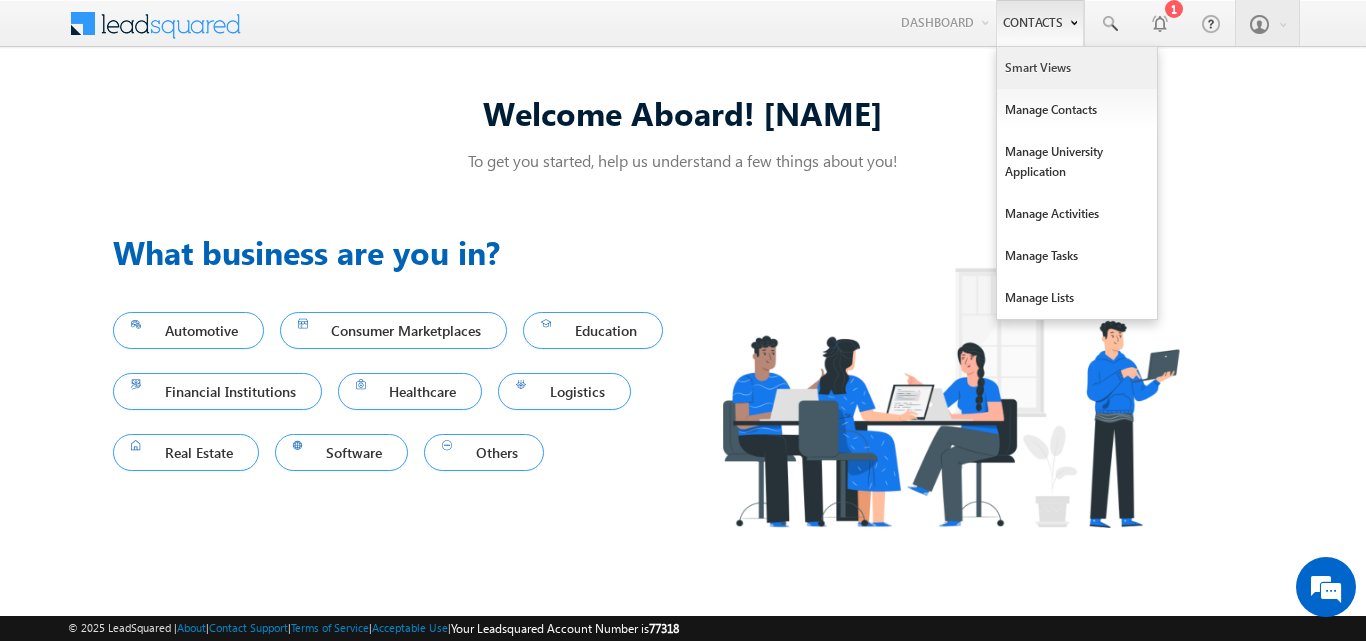 click on "Smart Views" at bounding box center (1077, 68) 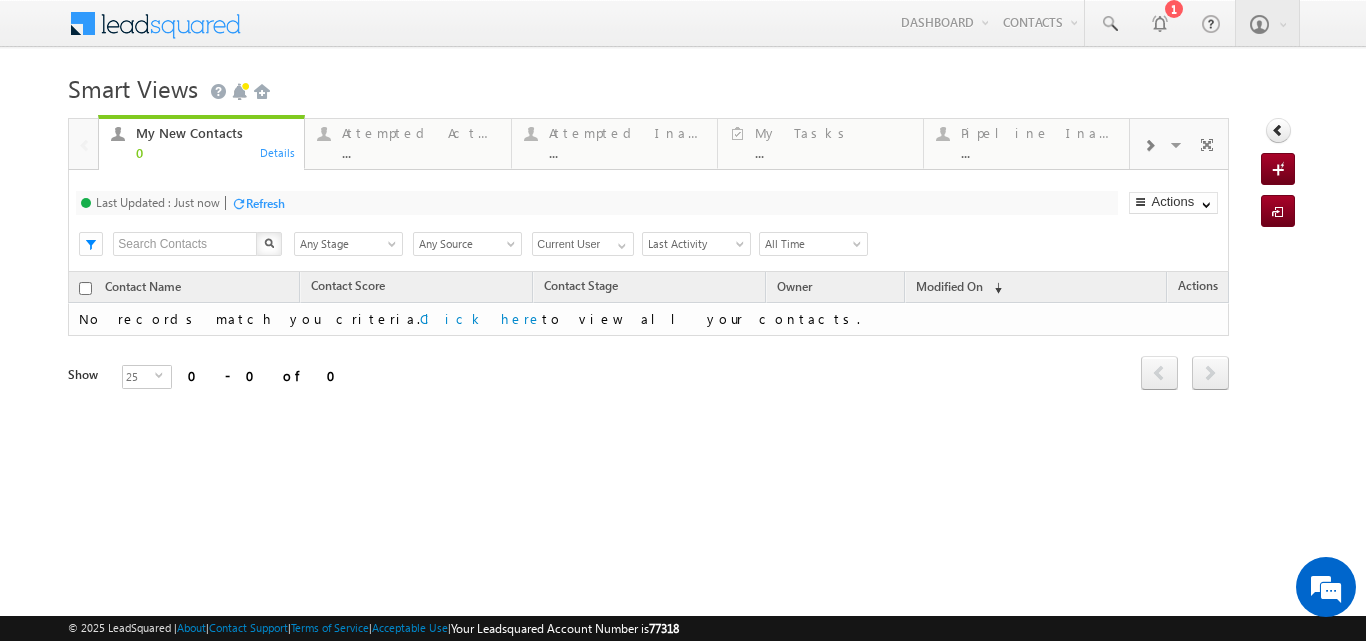 scroll, scrollTop: 0, scrollLeft: 0, axis: both 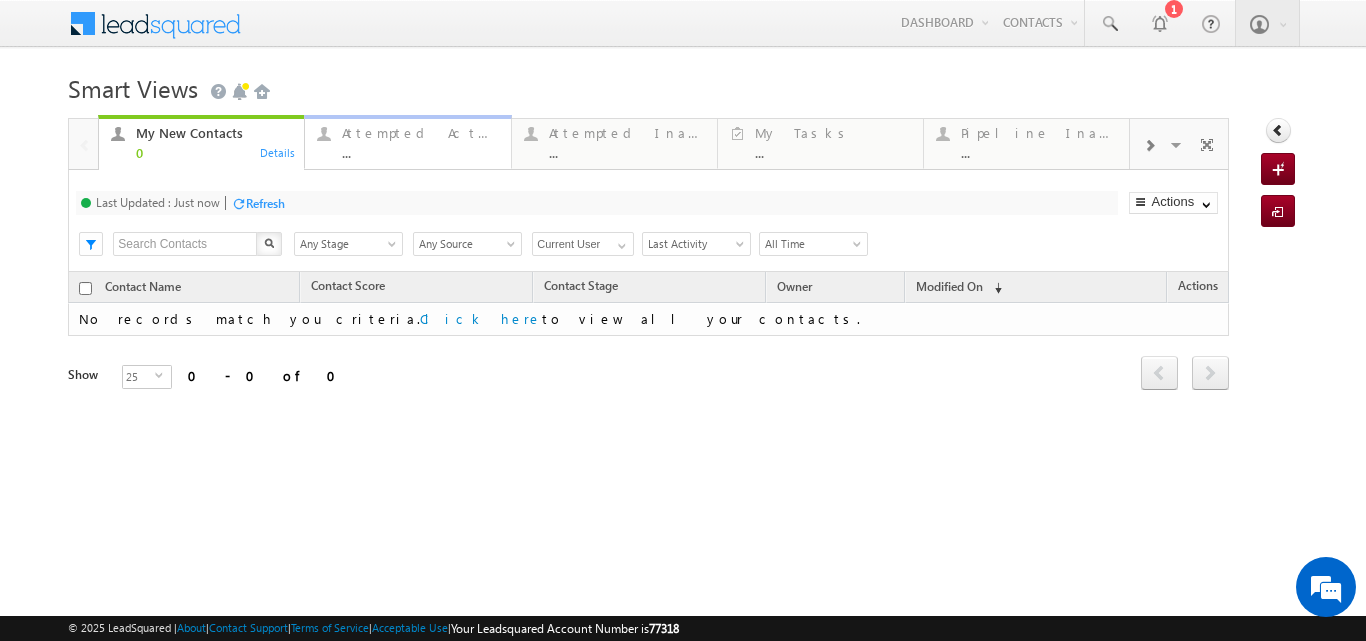 click on "Attempted Active ... Details" at bounding box center (407, 140) 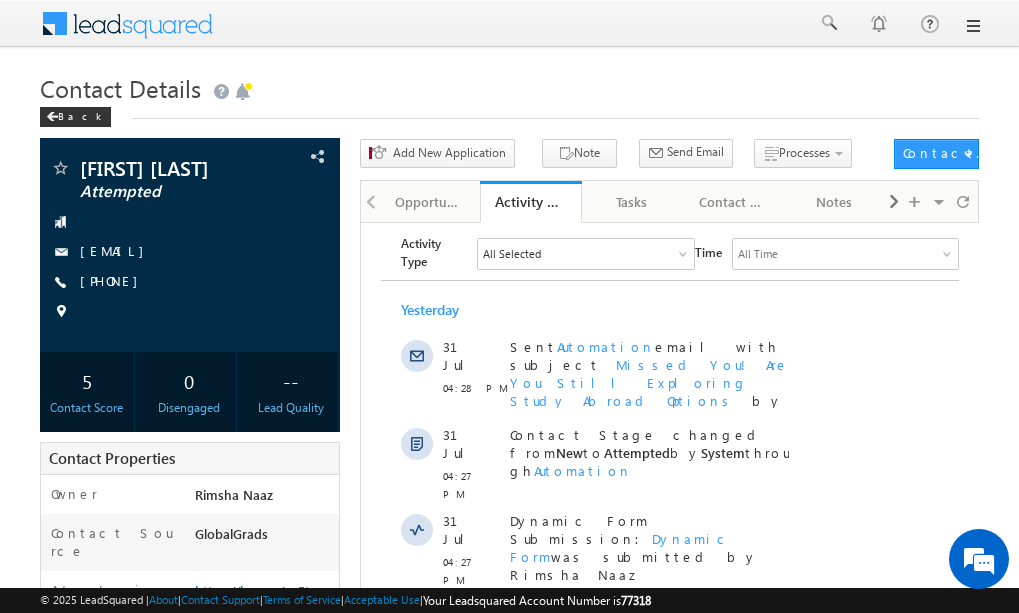scroll, scrollTop: 0, scrollLeft: 0, axis: both 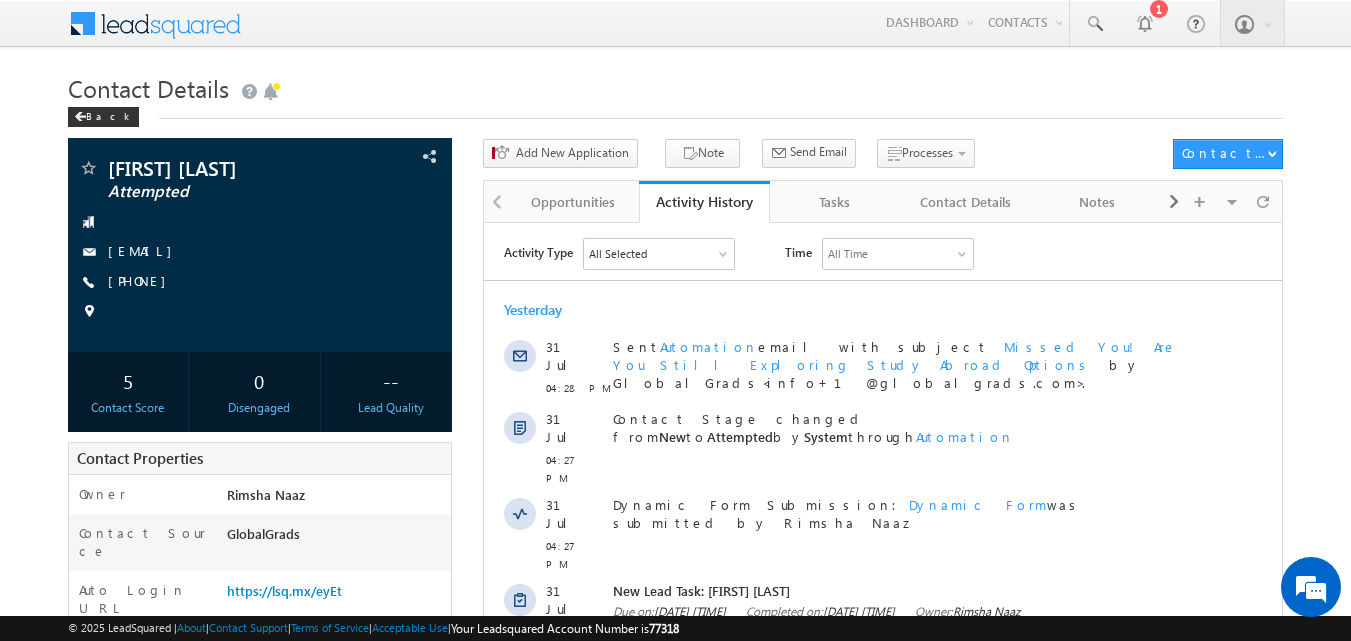 click on "Contact Details" at bounding box center (676, 86) 